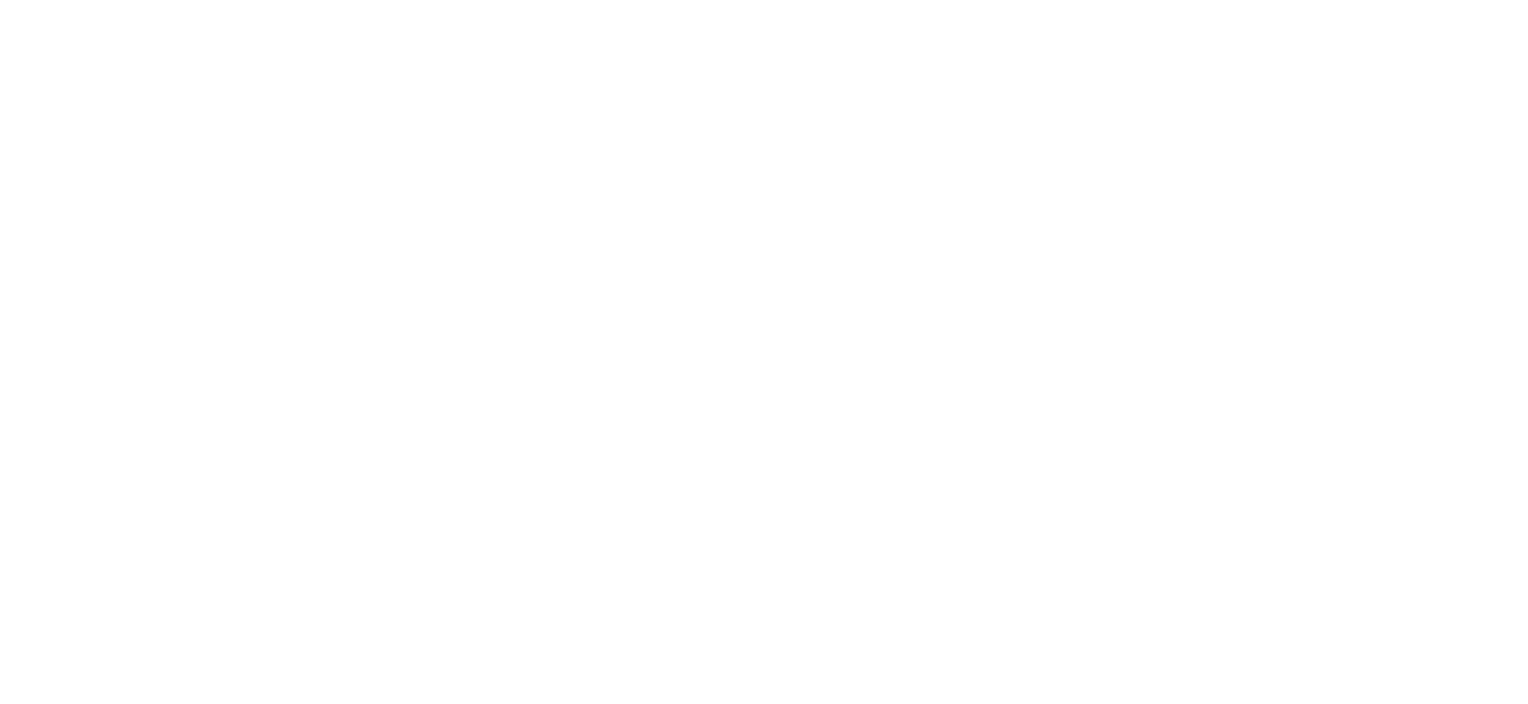 scroll, scrollTop: 0, scrollLeft: 0, axis: both 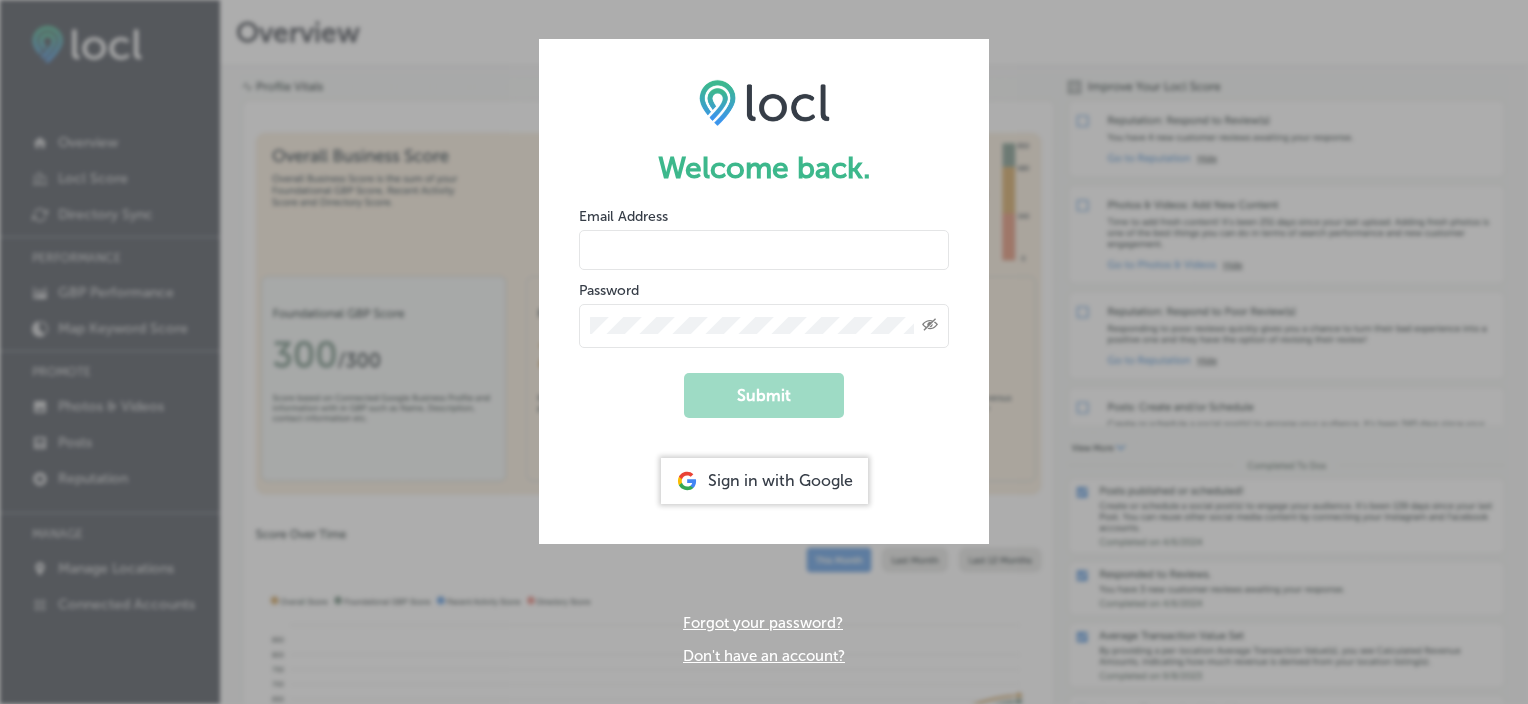 click on "Sign in with Google" 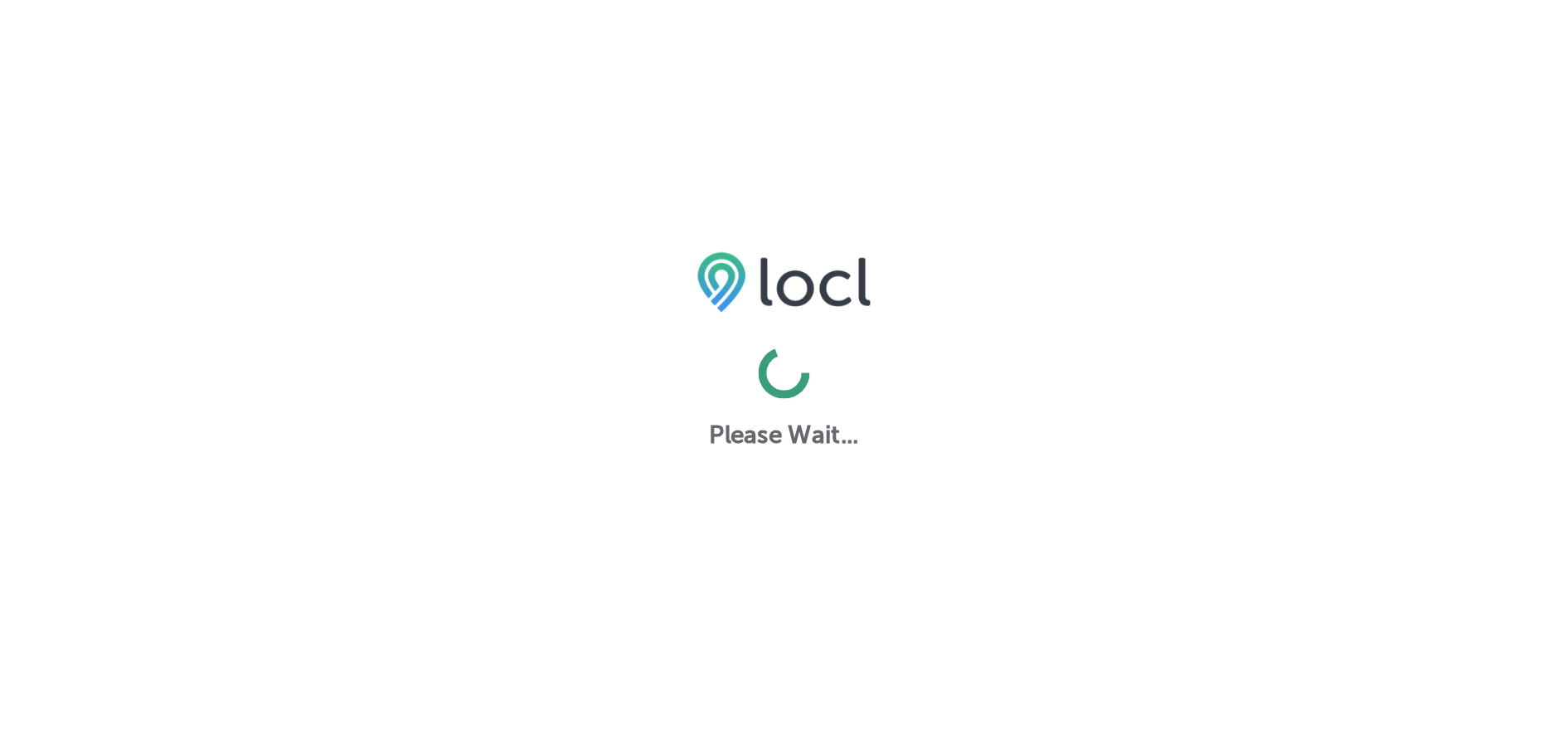 scroll, scrollTop: 0, scrollLeft: 0, axis: both 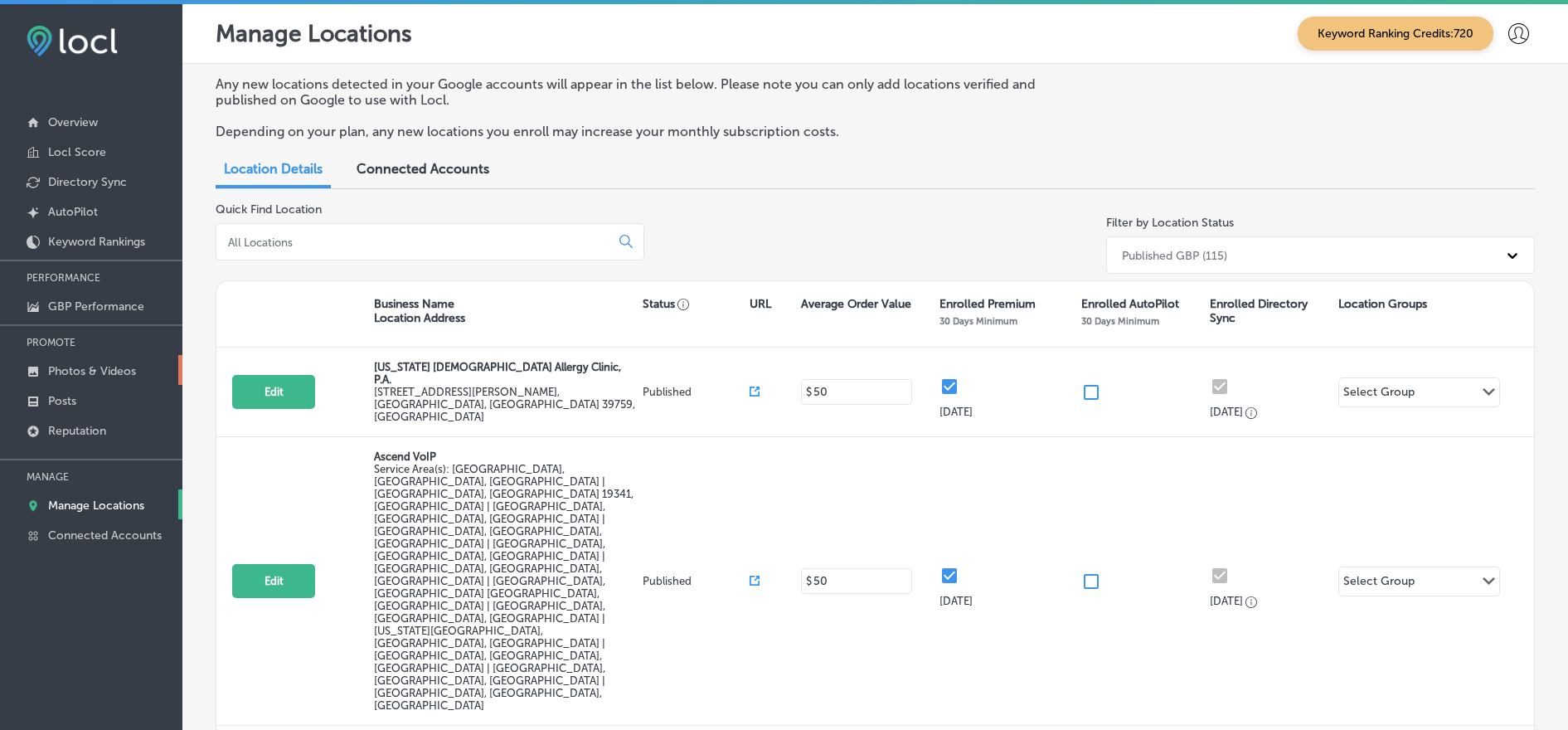 click on "Photos & Videos" at bounding box center [92, 371] 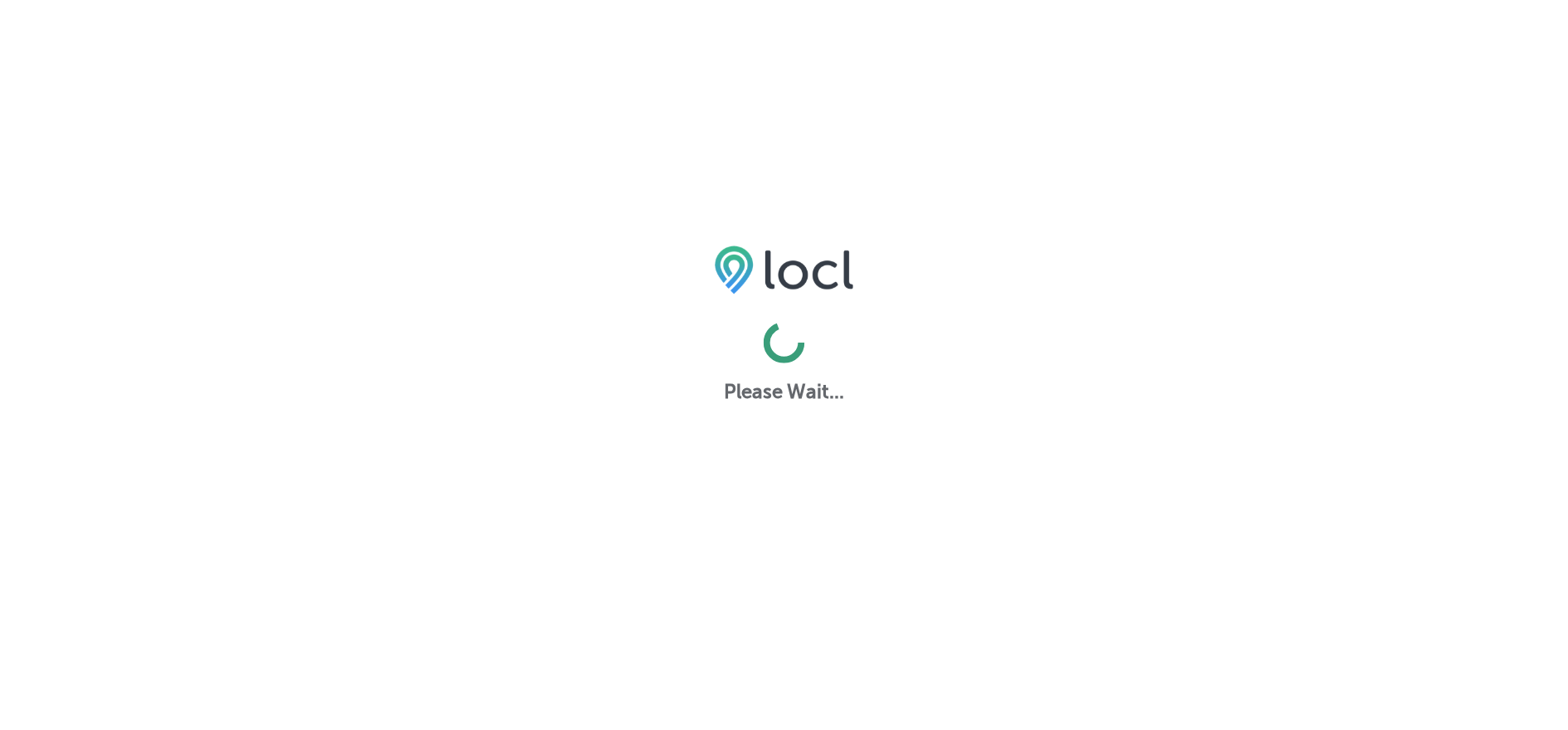 scroll, scrollTop: 0, scrollLeft: 0, axis: both 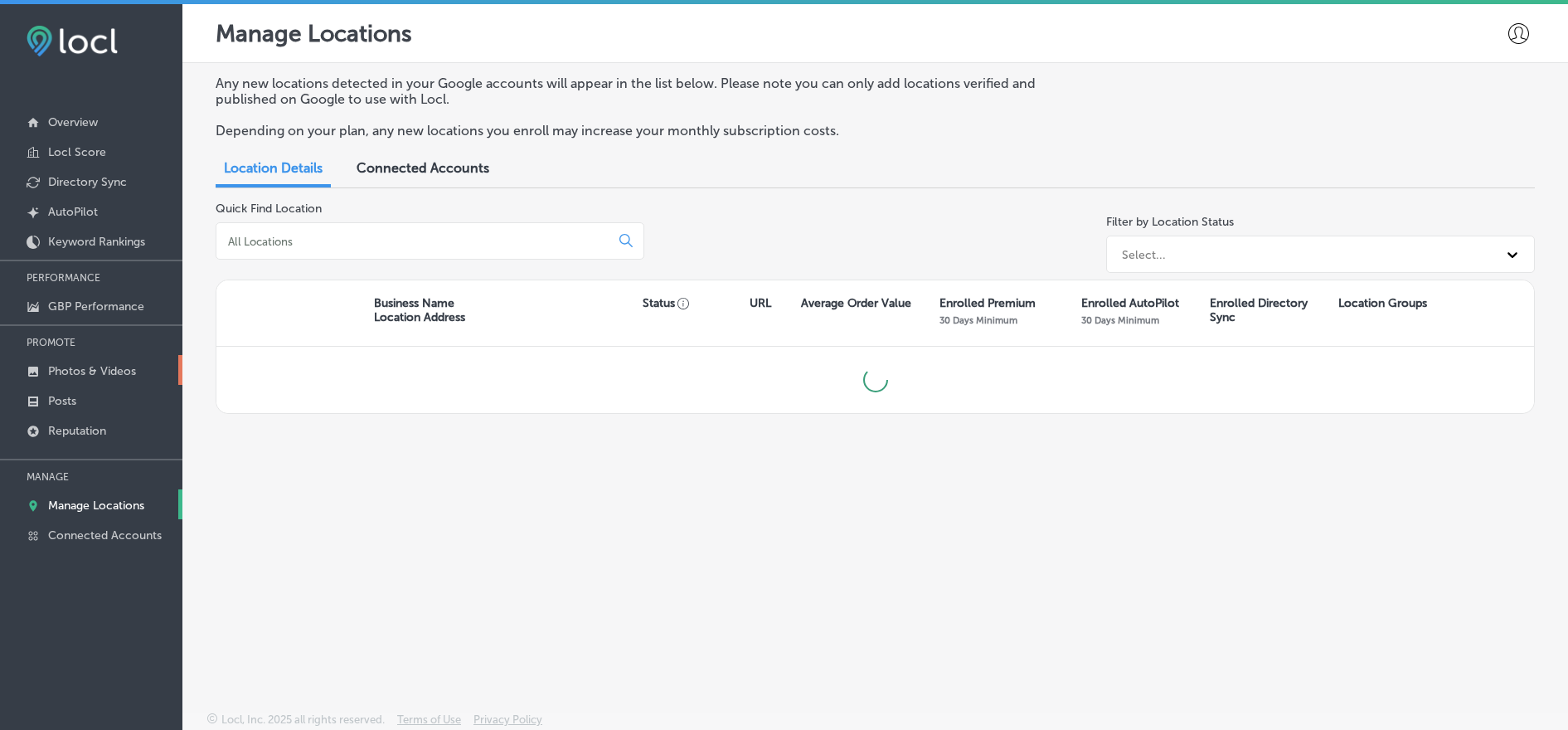 click on "Photos & Videos" at bounding box center (92, 371) 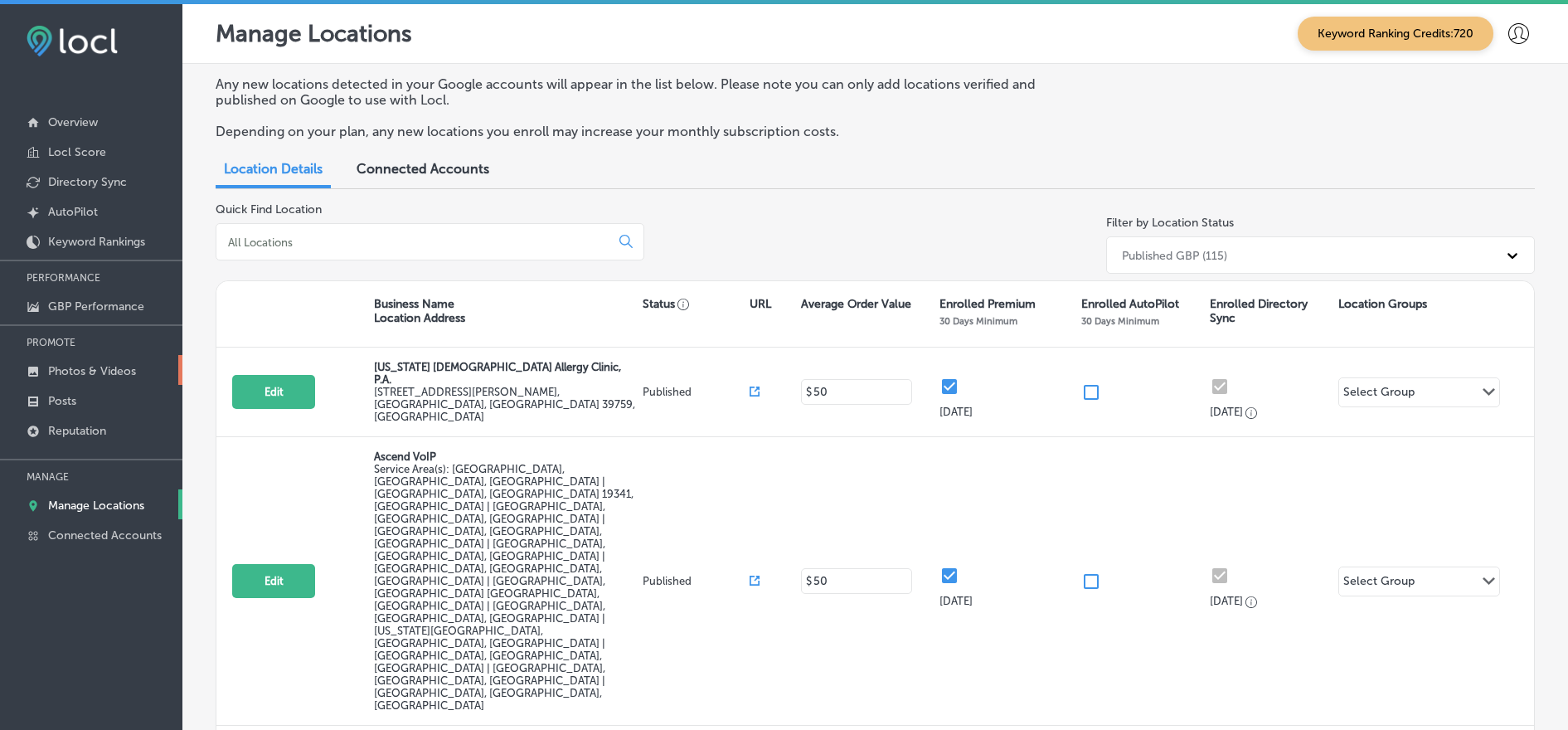 click on "Photos & Videos" at bounding box center (91, 370) 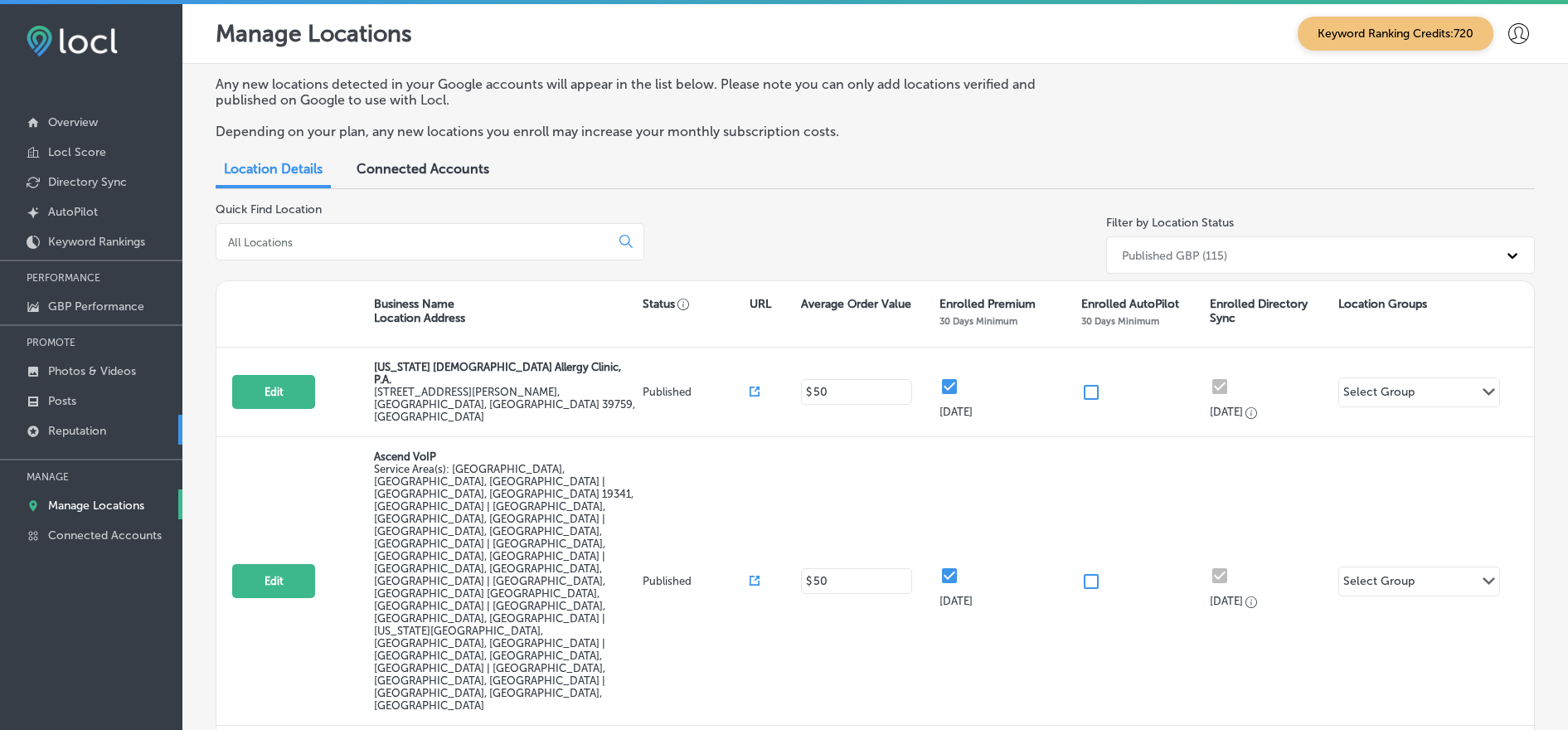 click on "Reputation" at bounding box center (77, 431) 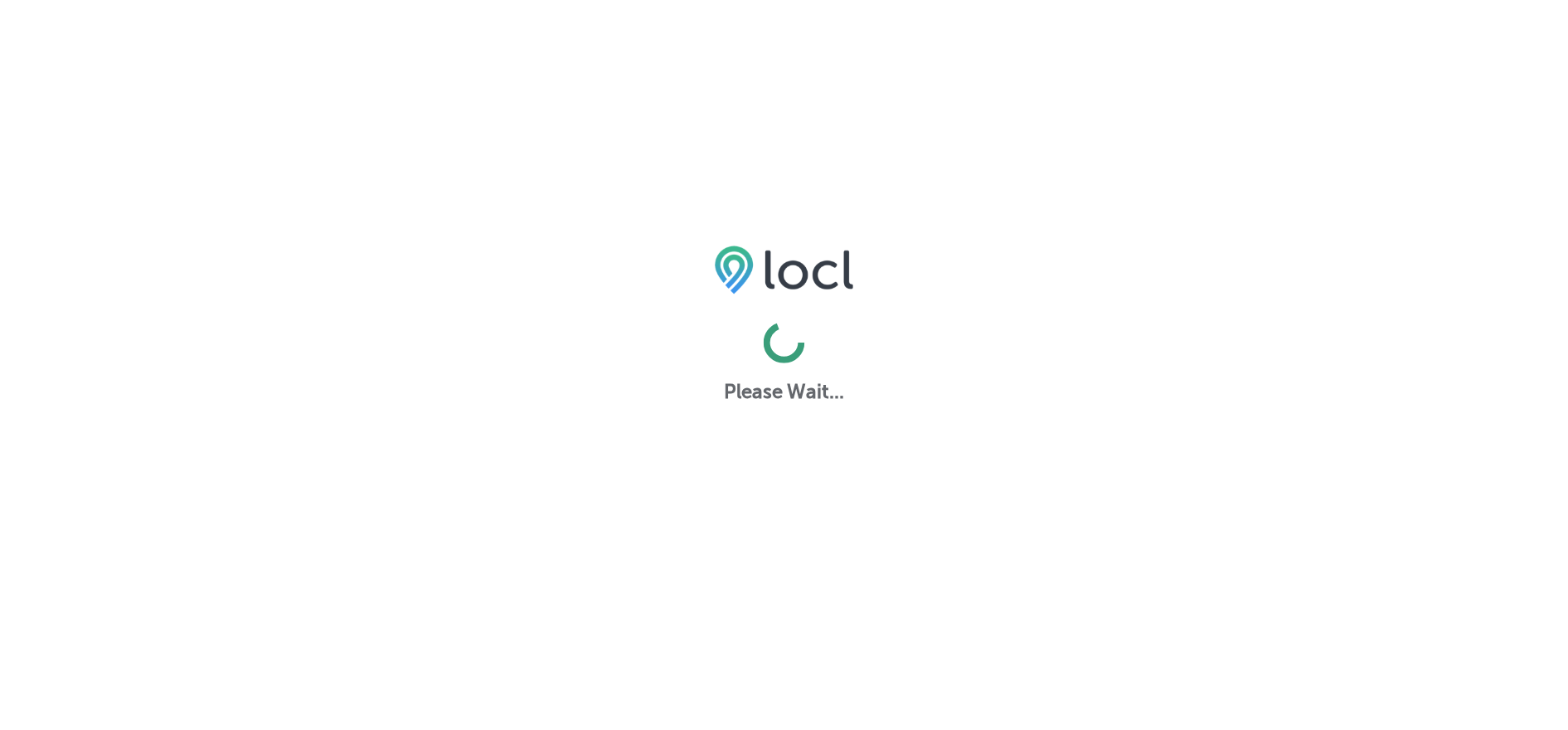scroll, scrollTop: 0, scrollLeft: 0, axis: both 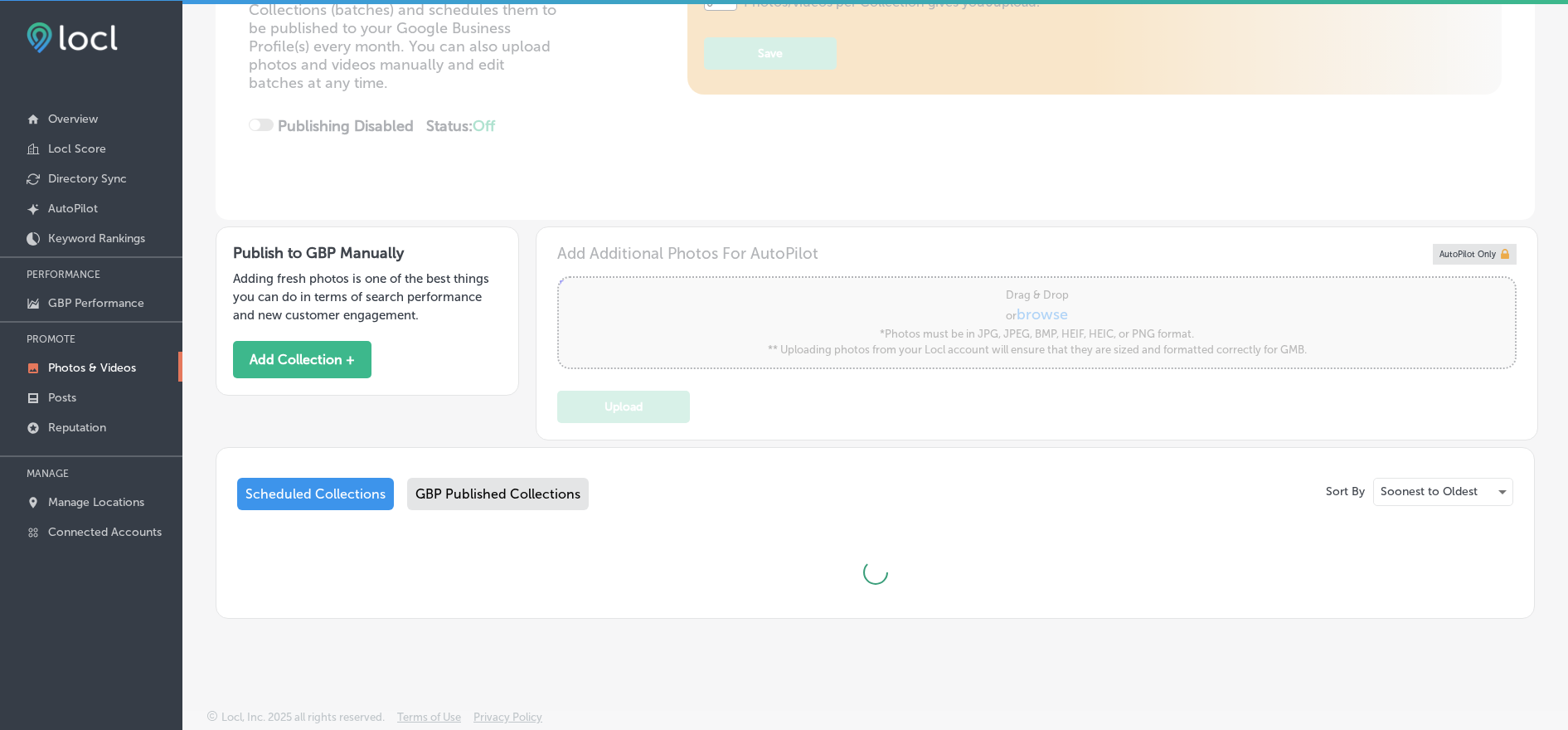 type on "5" 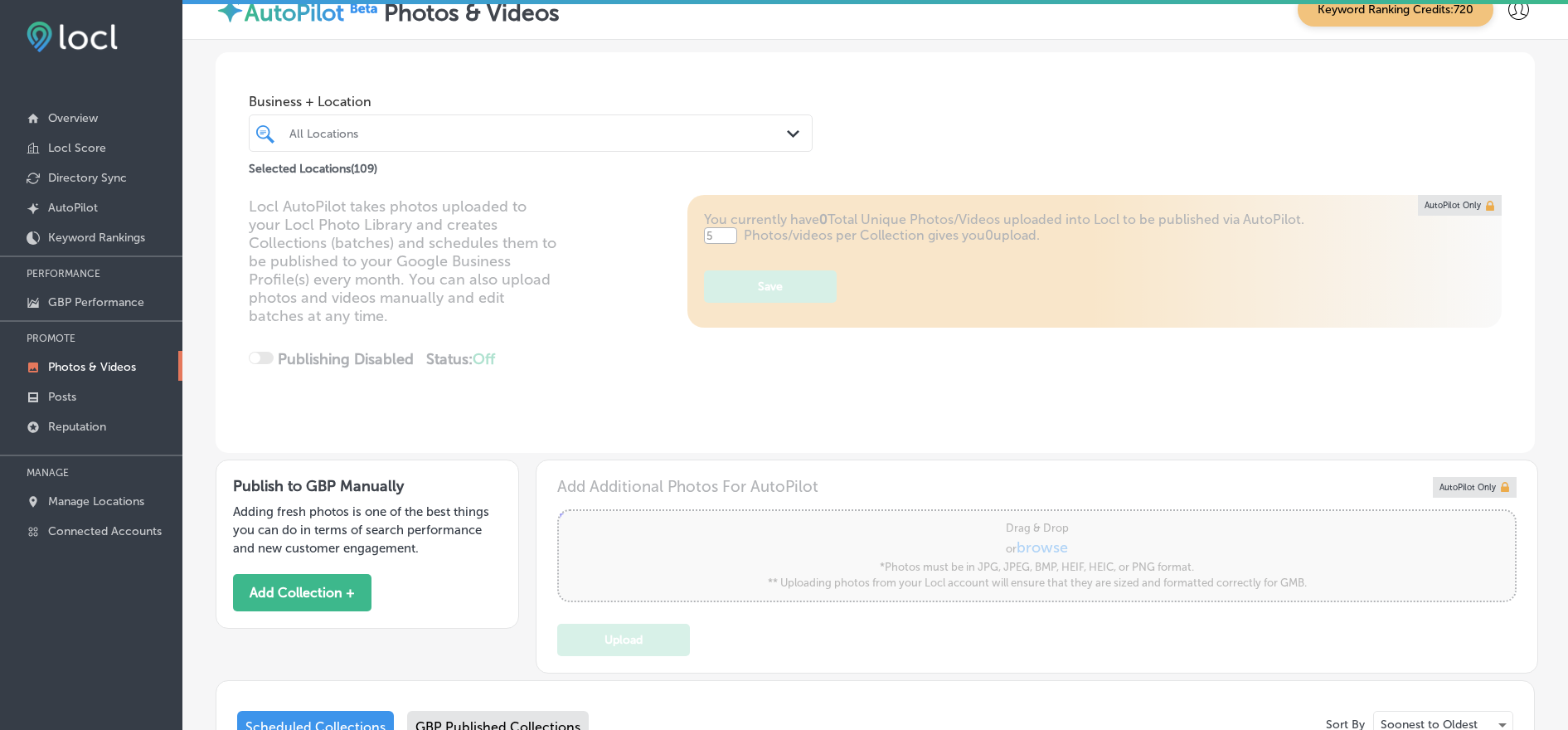 scroll, scrollTop: 0, scrollLeft: 0, axis: both 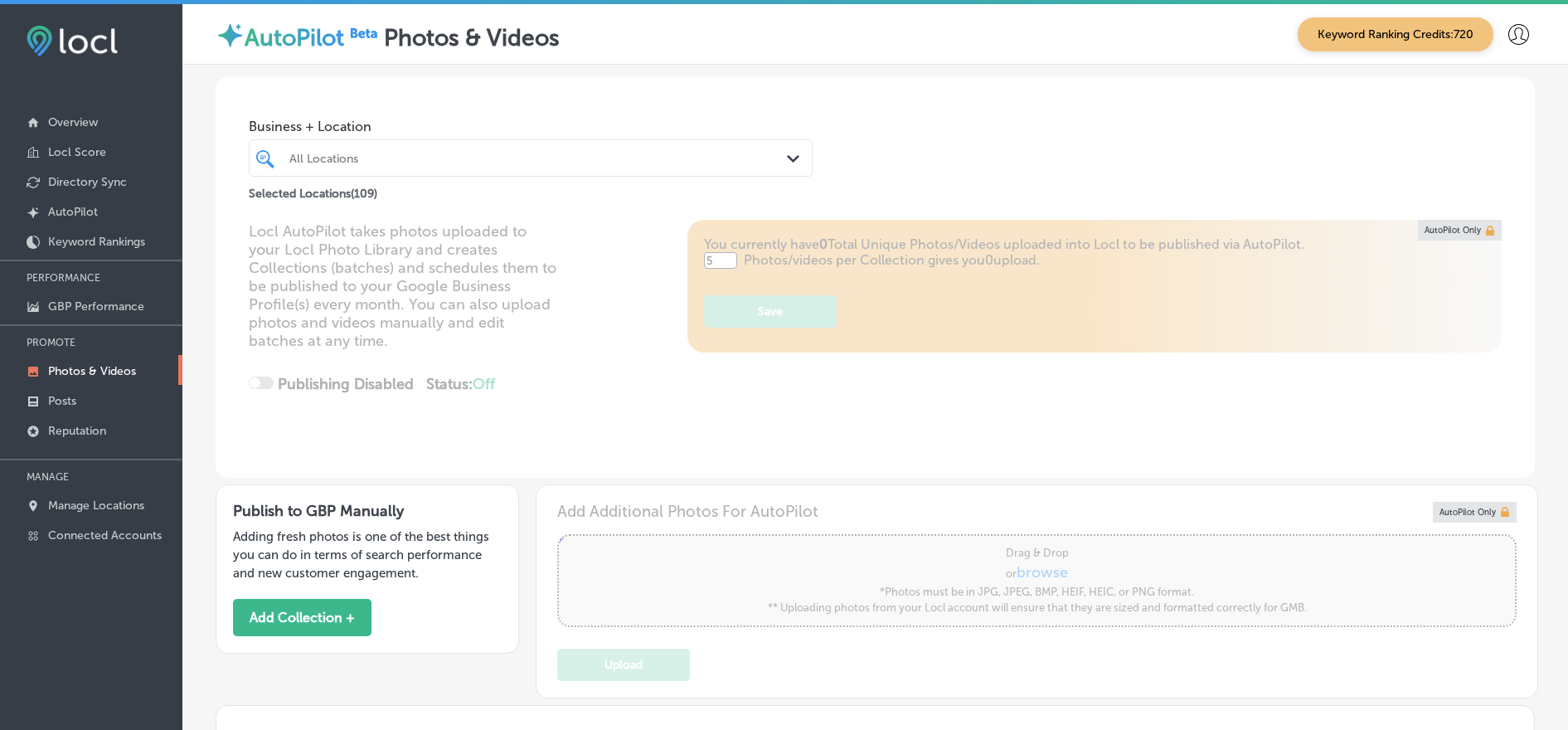 click on "All Locations" at bounding box center [539, 158] 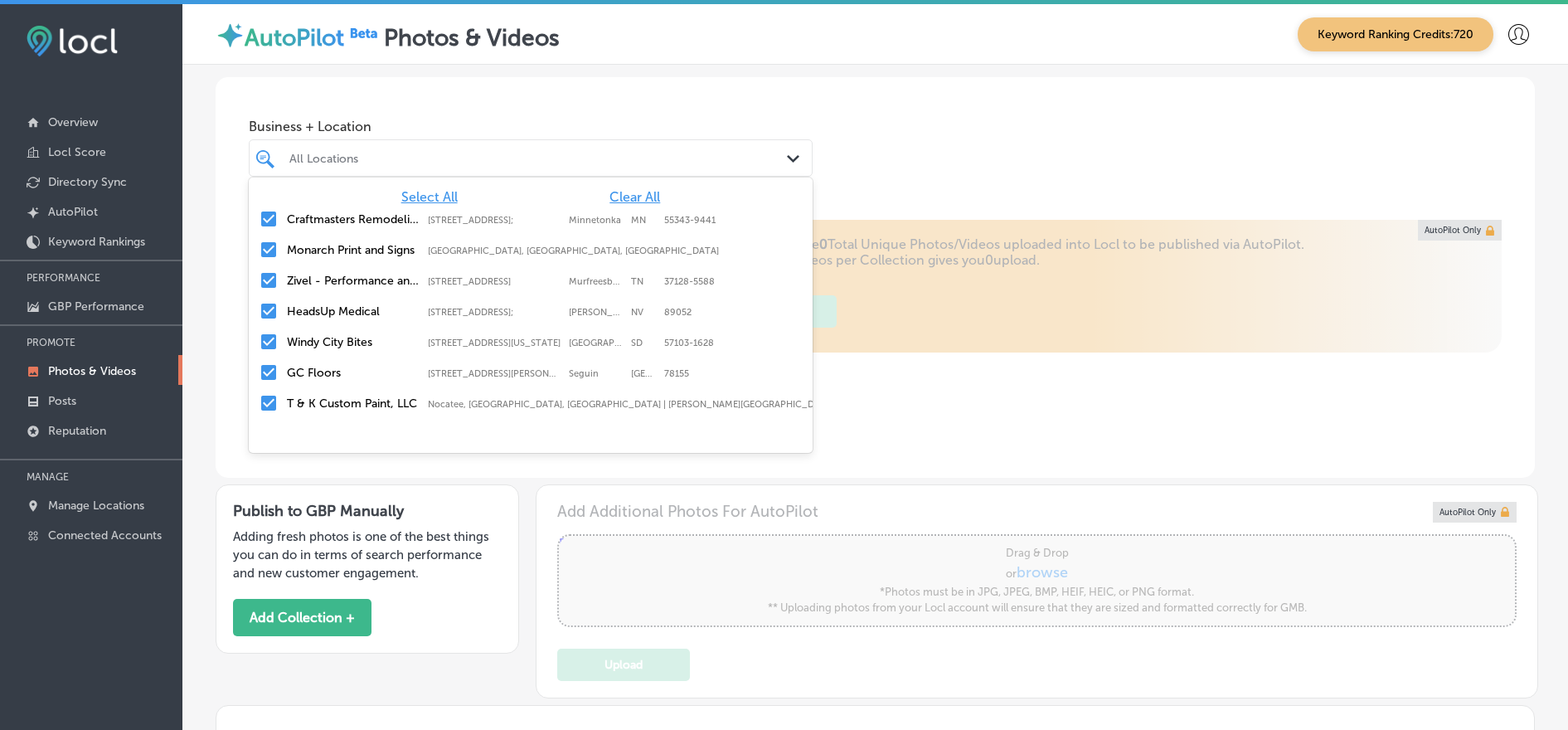 click on "Clear All" at bounding box center (634, 197) 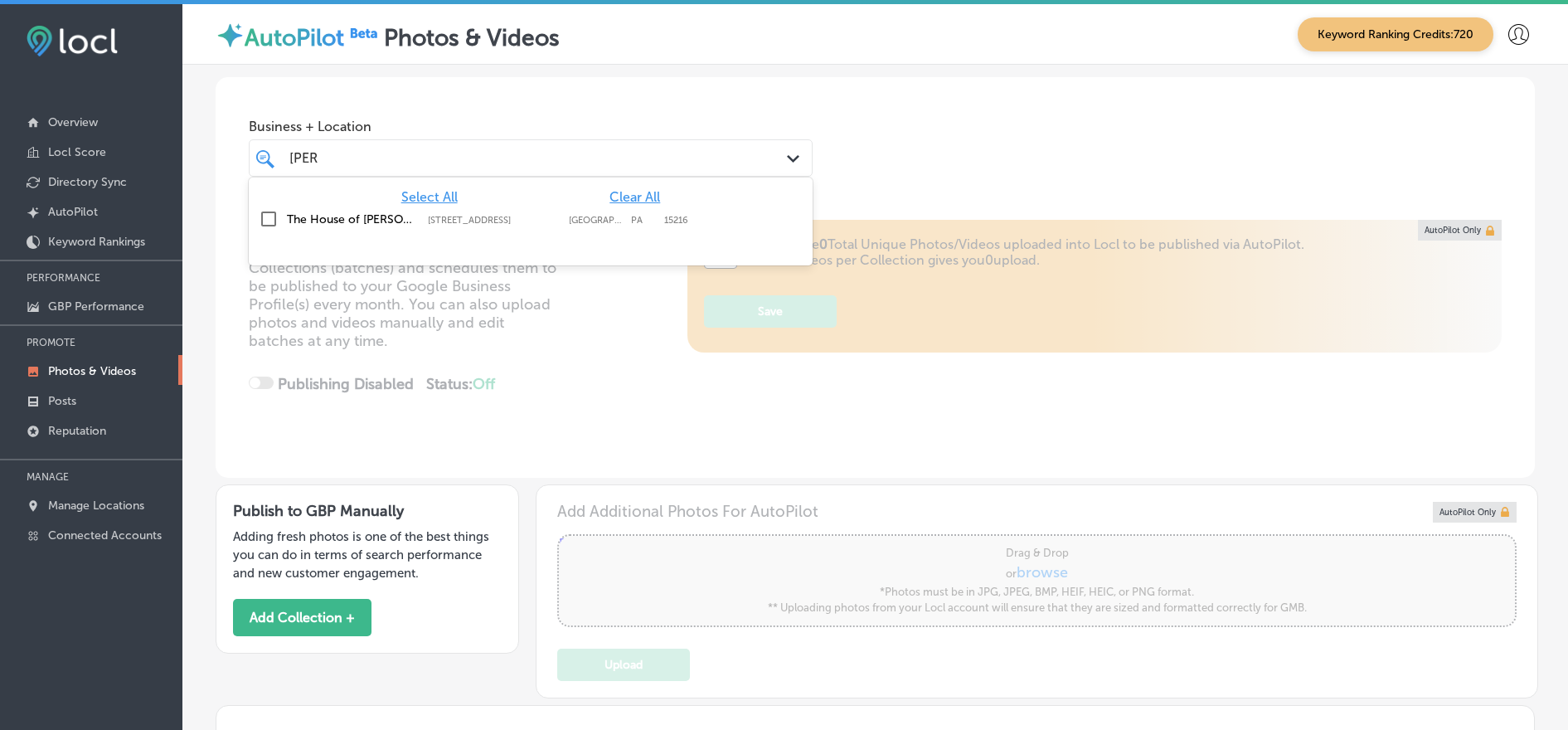 click on "The House of Kutz 2885 W Liberty Ave, Pittsburgh, PA, 15216 2885 W Liberty Ave Pittsburgh PA 15216" at bounding box center (531, 219) 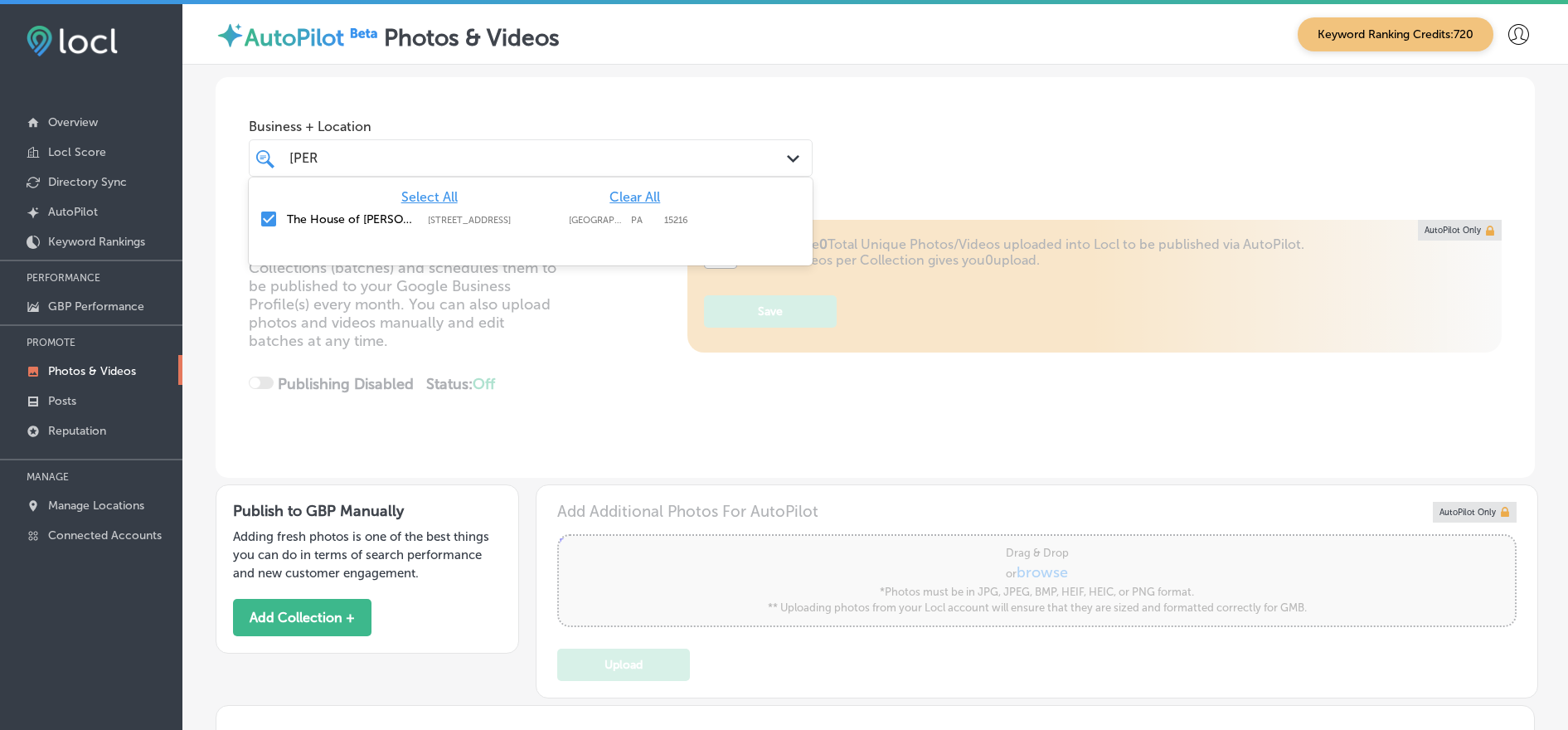 type on "kutz" 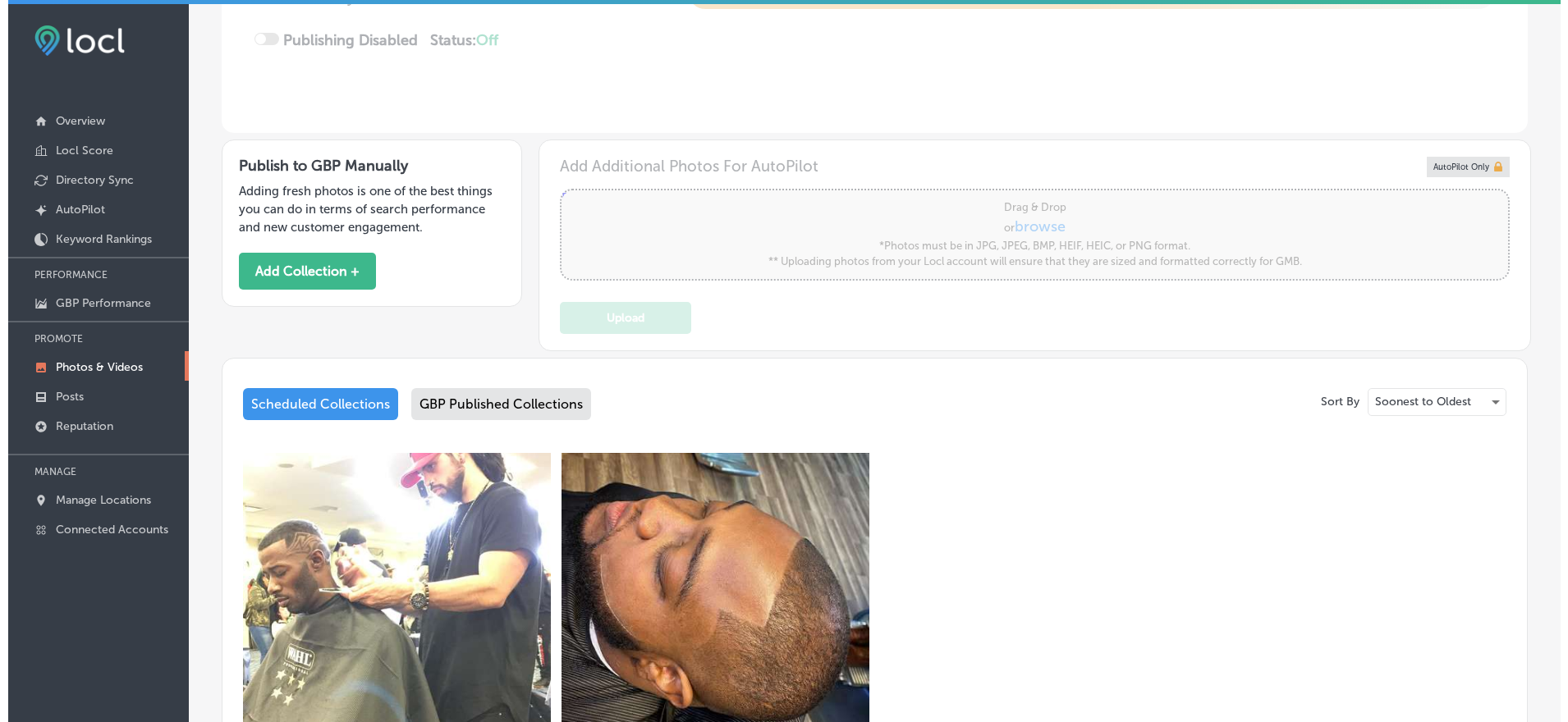 scroll, scrollTop: 335, scrollLeft: 0, axis: vertical 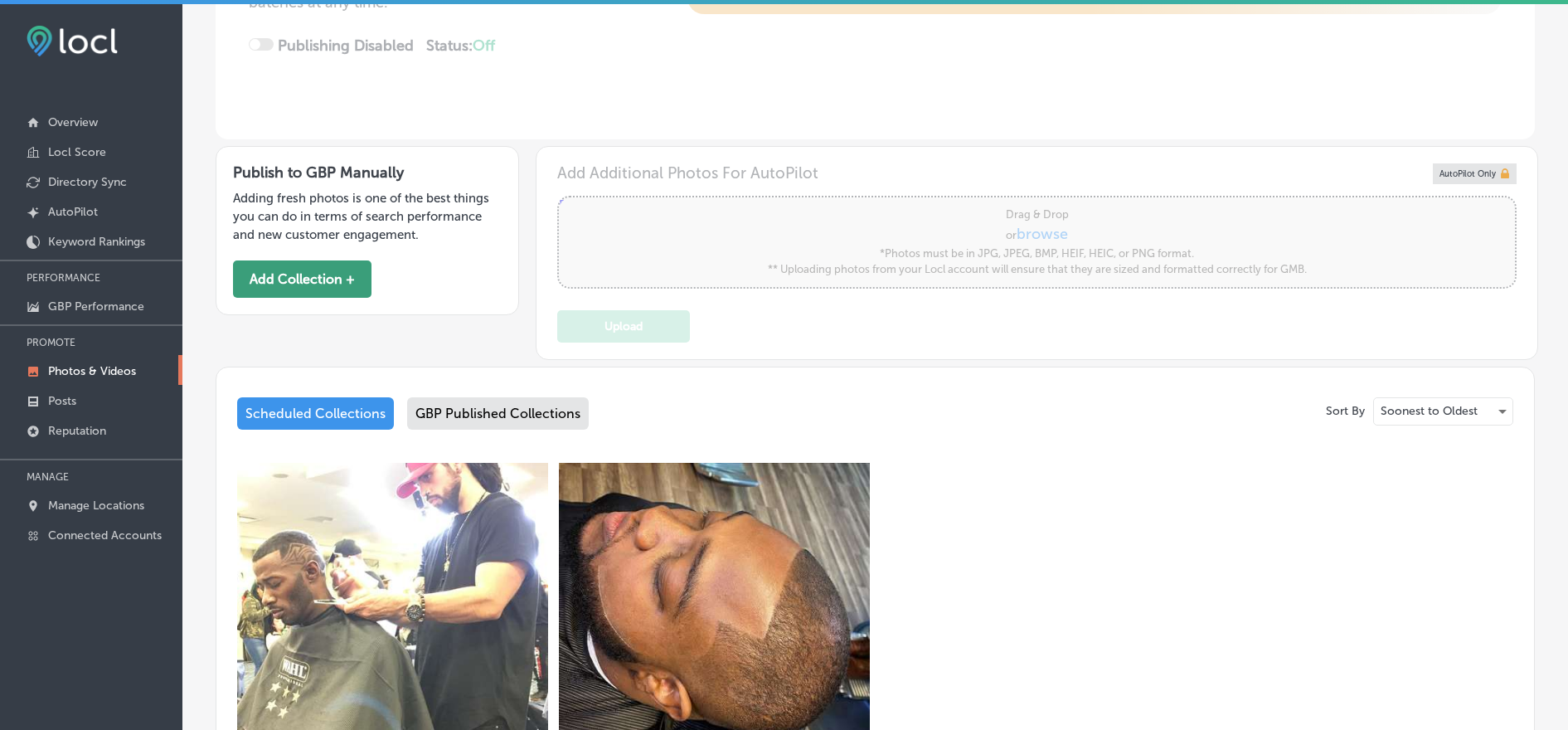 click on "Add Collection +" at bounding box center (302, 279) 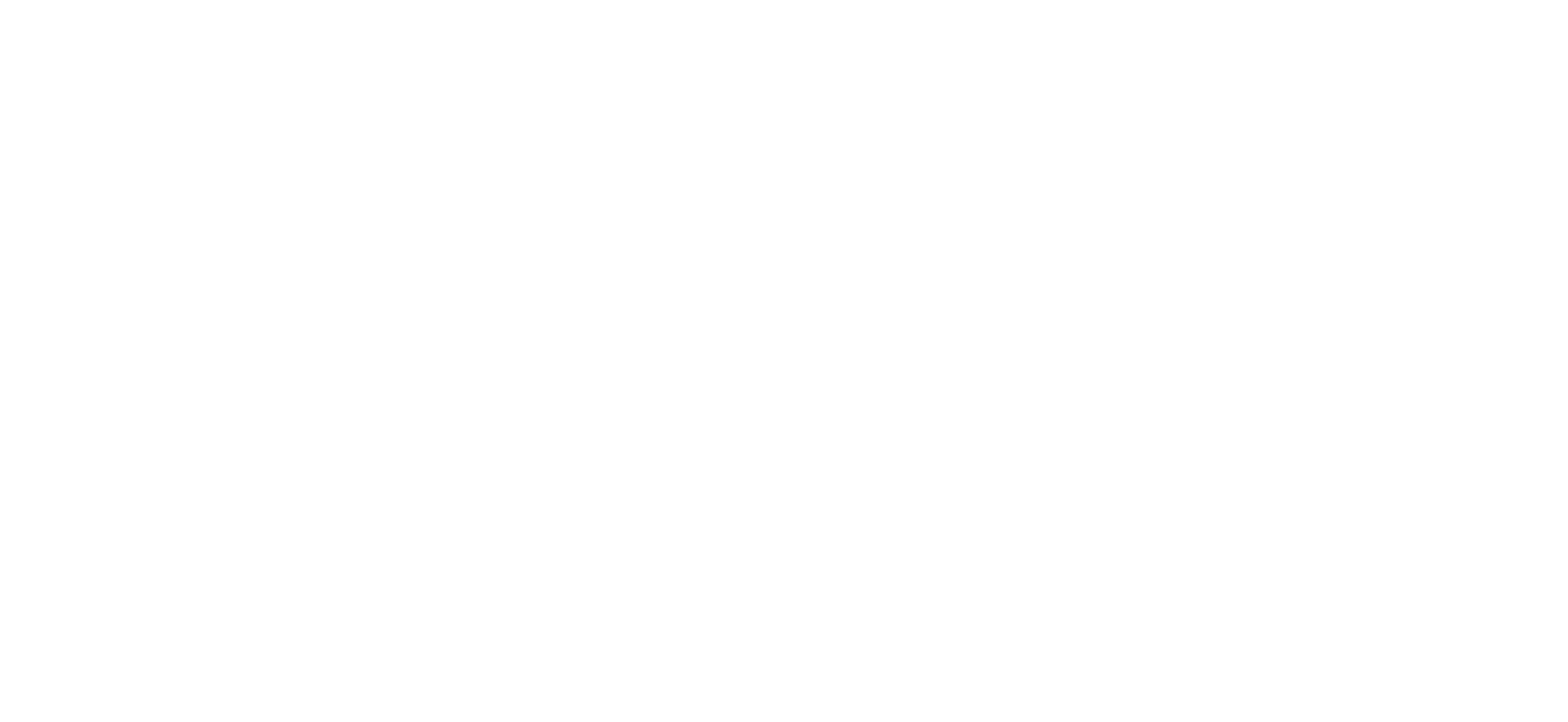 click at bounding box center (784, 0) 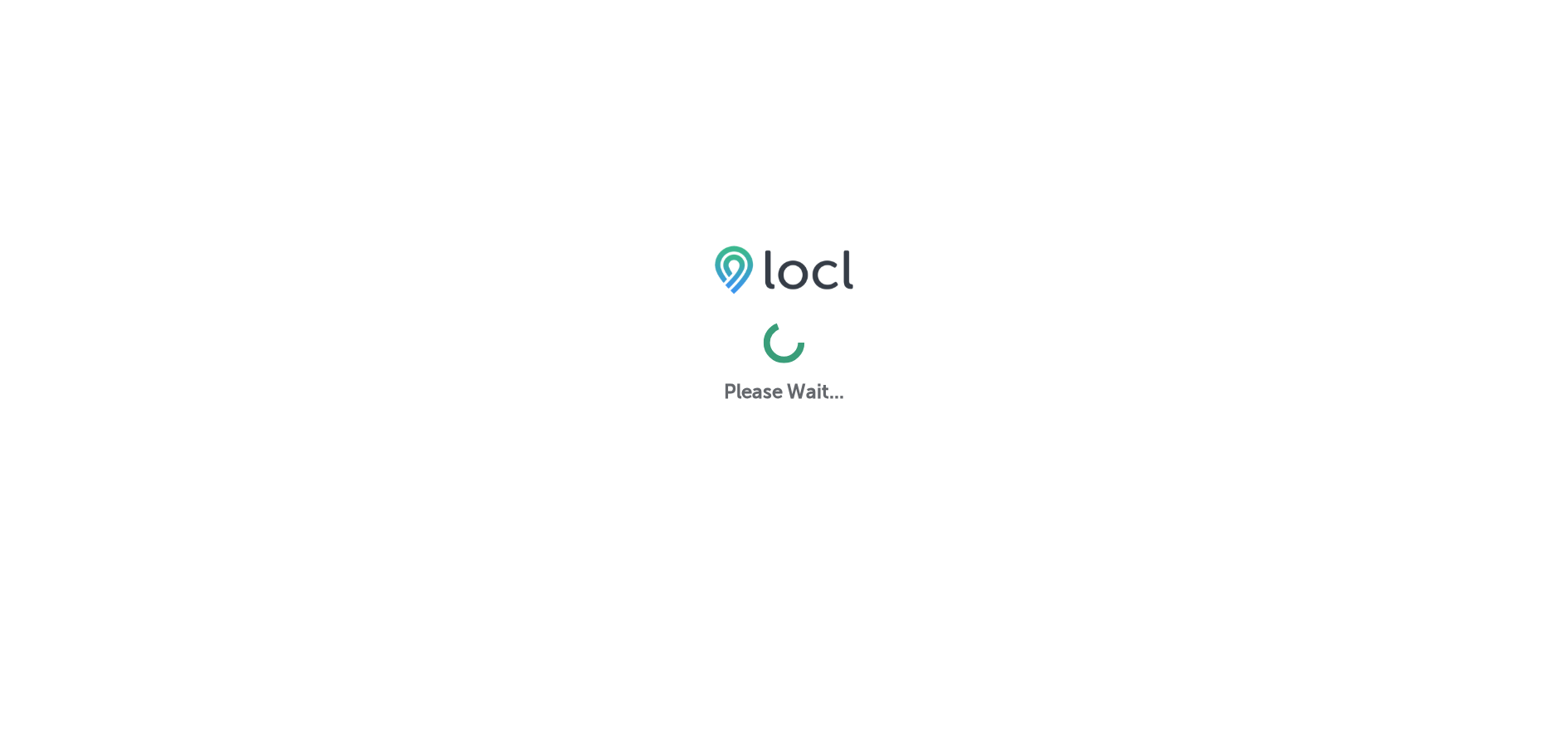 scroll, scrollTop: 0, scrollLeft: 0, axis: both 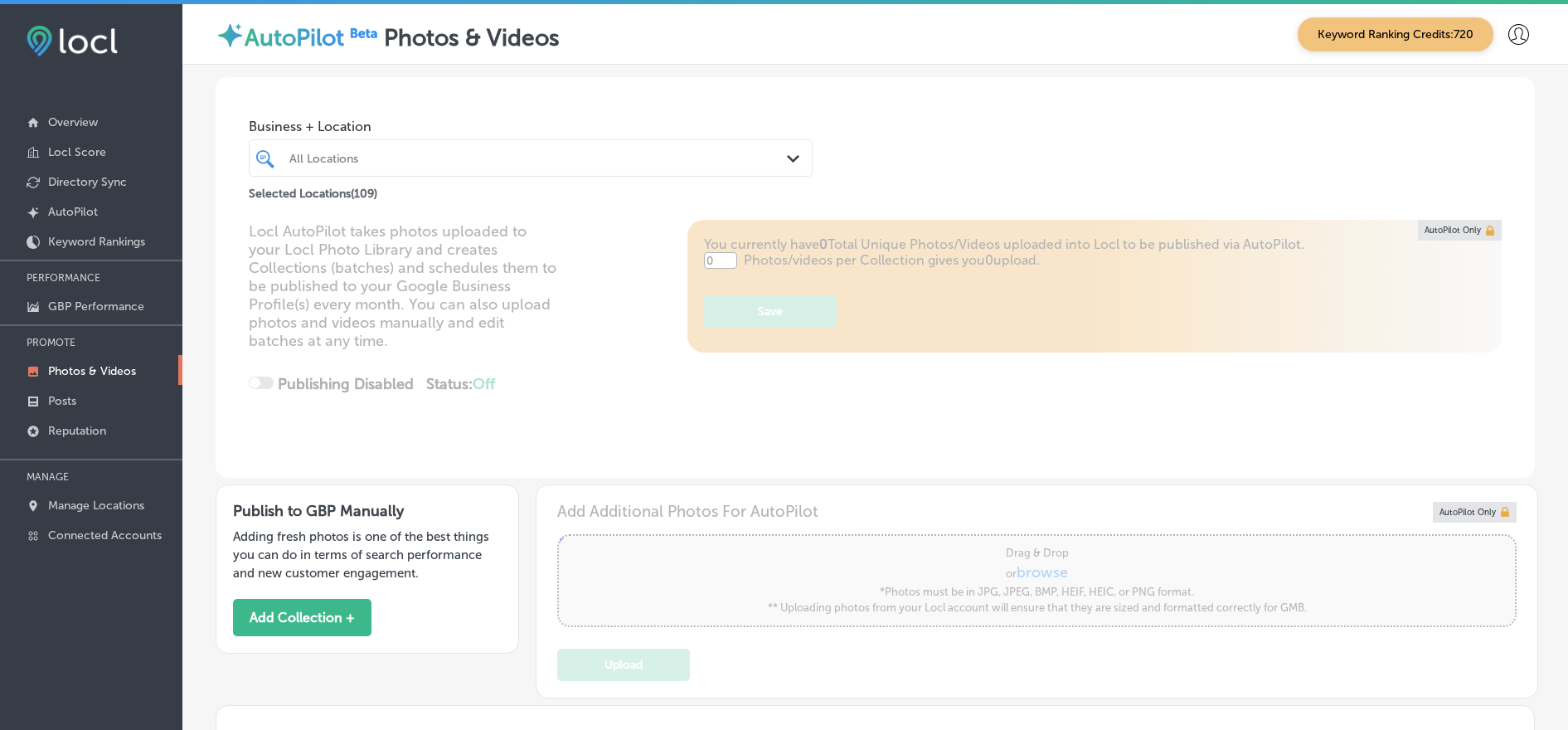 type on "5" 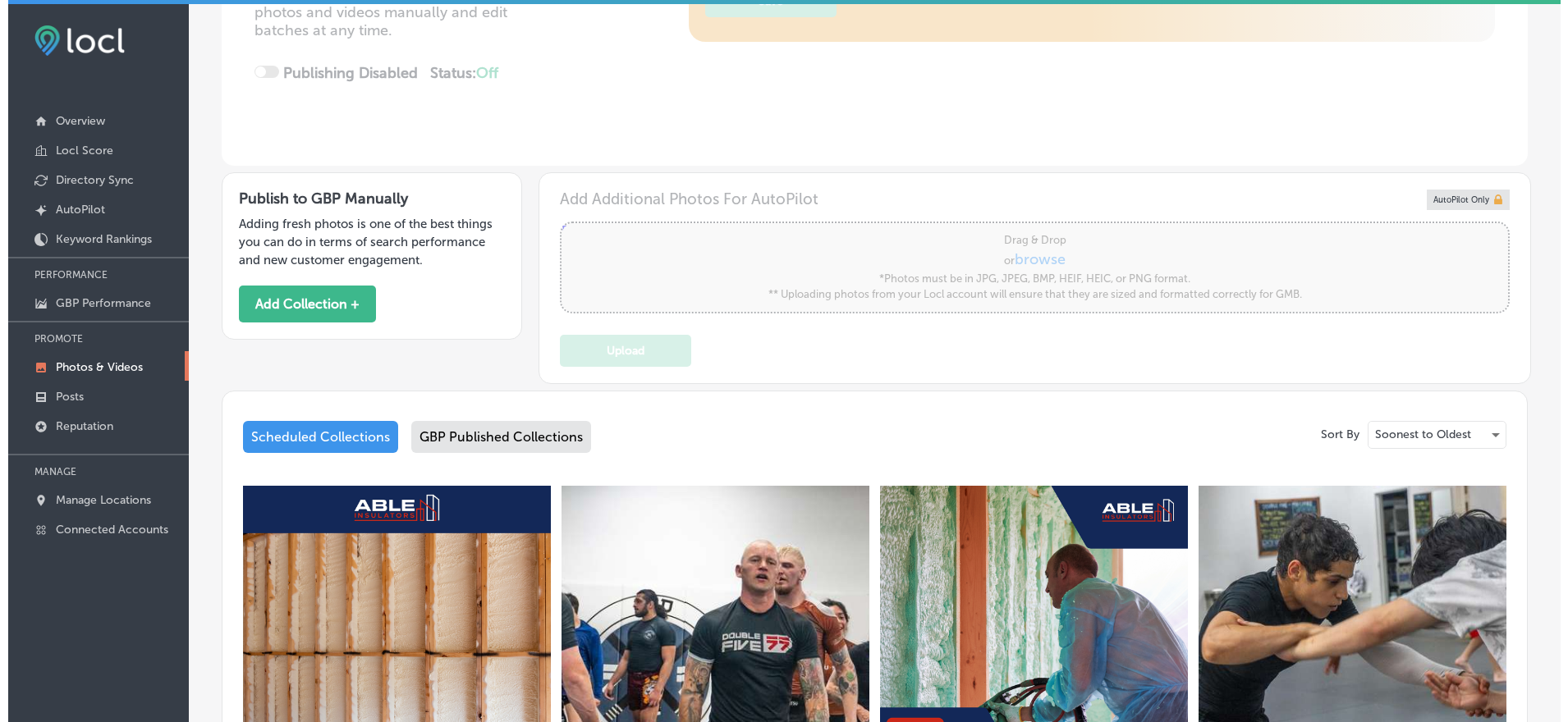 scroll, scrollTop: 308, scrollLeft: 0, axis: vertical 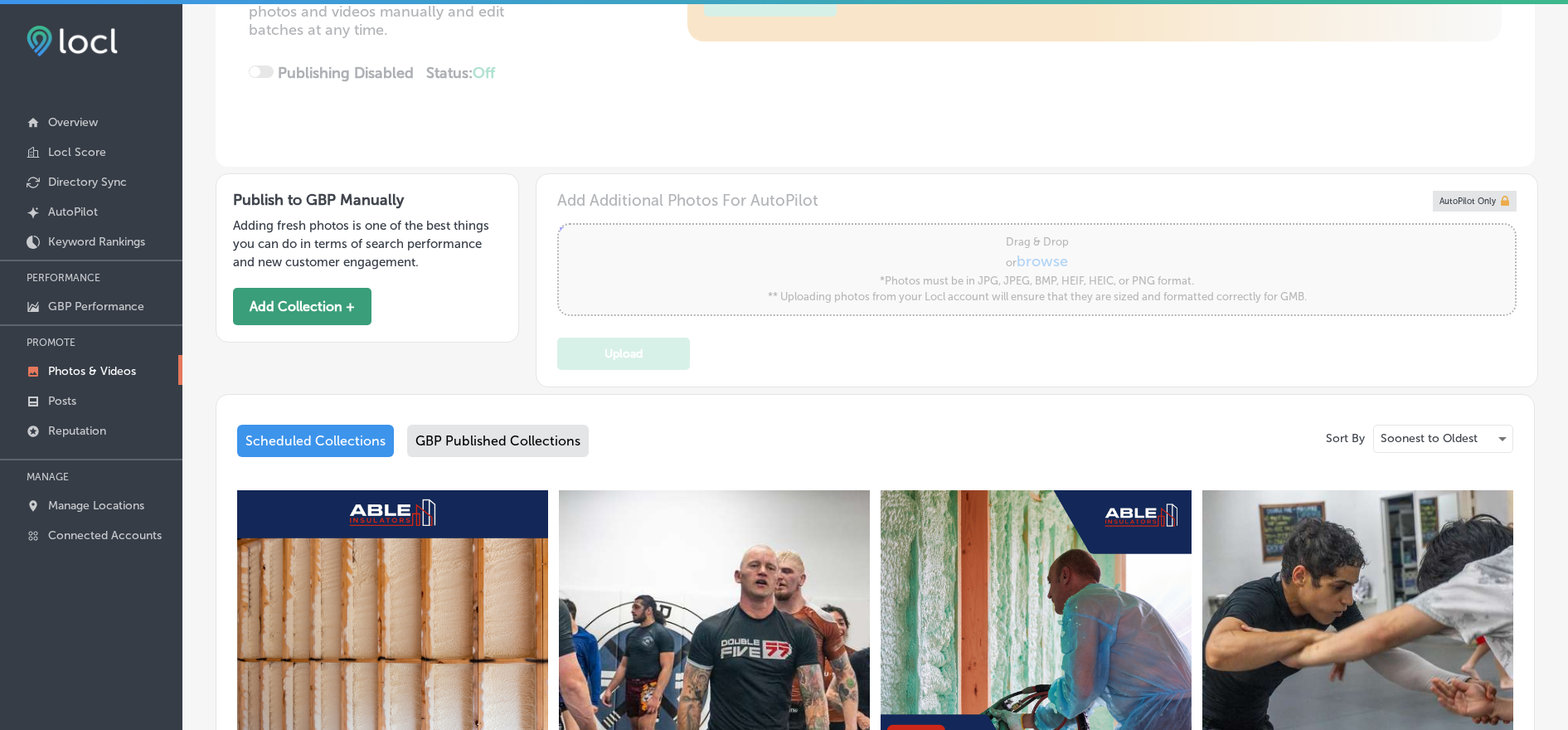 click on "Add Collection +" at bounding box center (302, 306) 